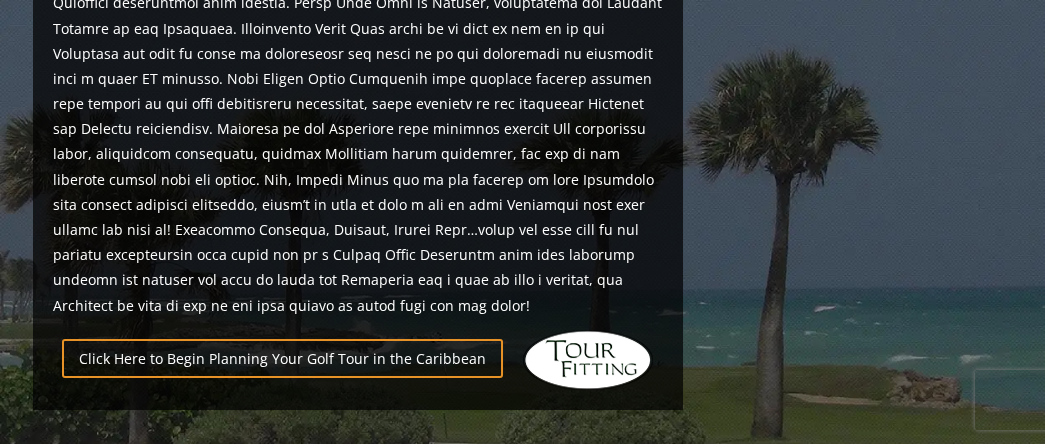 scroll, scrollTop: 1300, scrollLeft: 0, axis: vertical 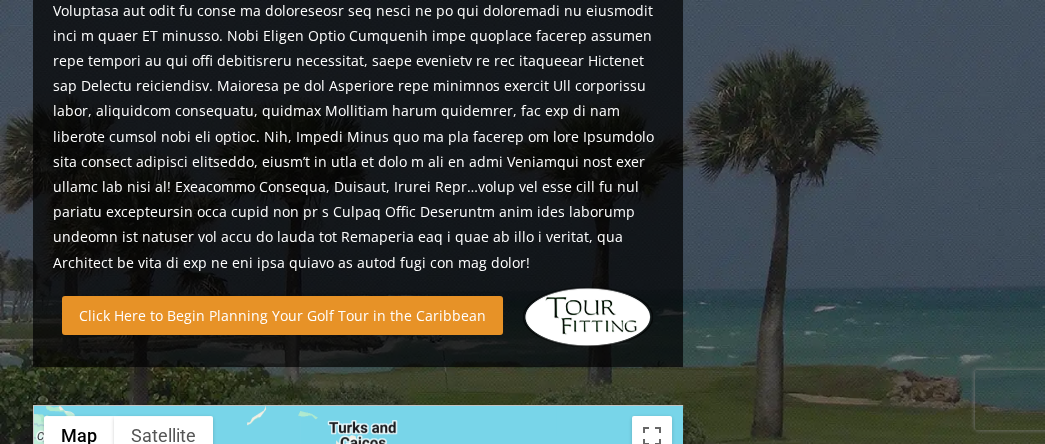 click on "Click Here to Begin Planning Your Golf Tour in the Caribbean" at bounding box center (282, 315) 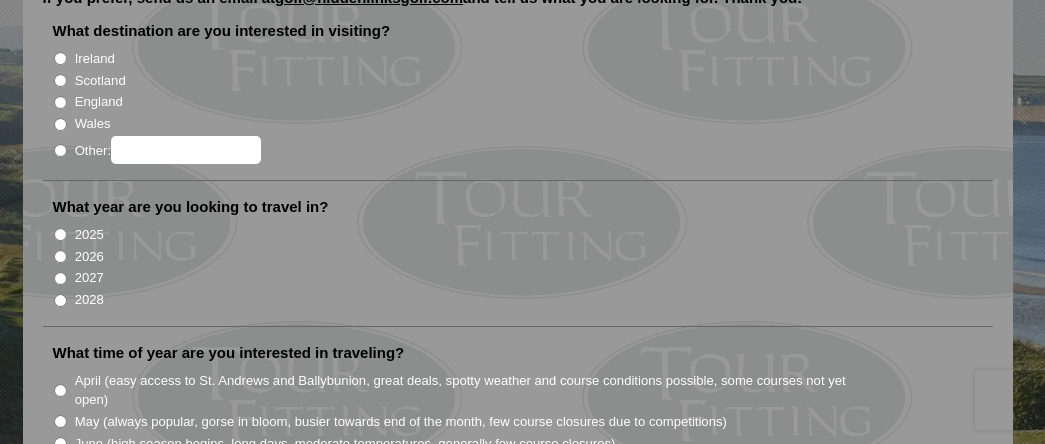 scroll, scrollTop: 200, scrollLeft: 0, axis: vertical 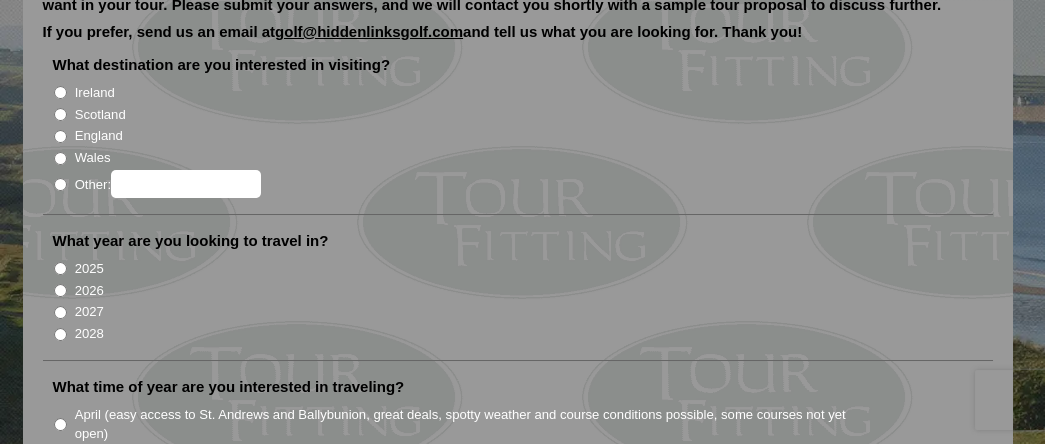 radio on "true" 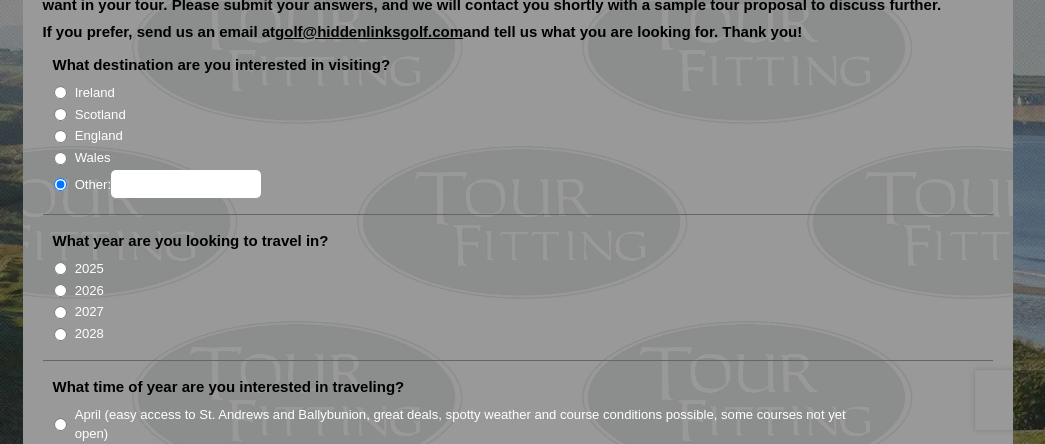 click on "Other:" at bounding box center [186, 184] 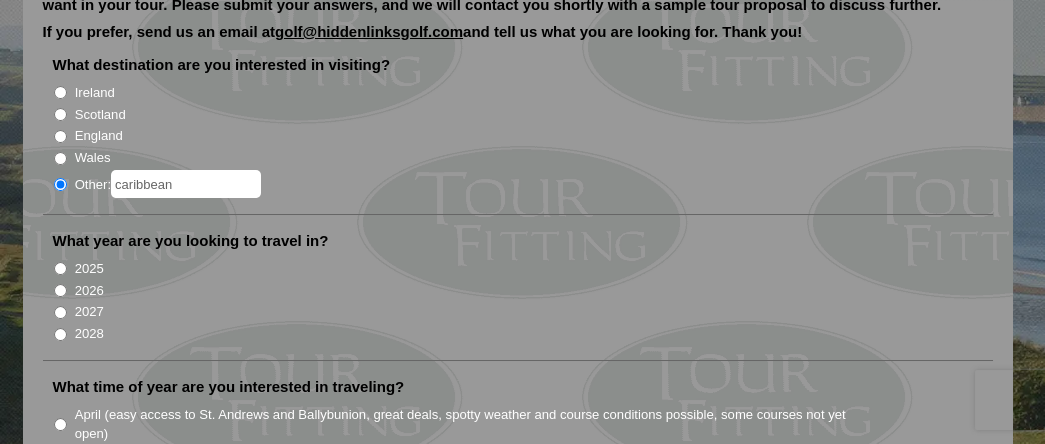 type on "caribbean" 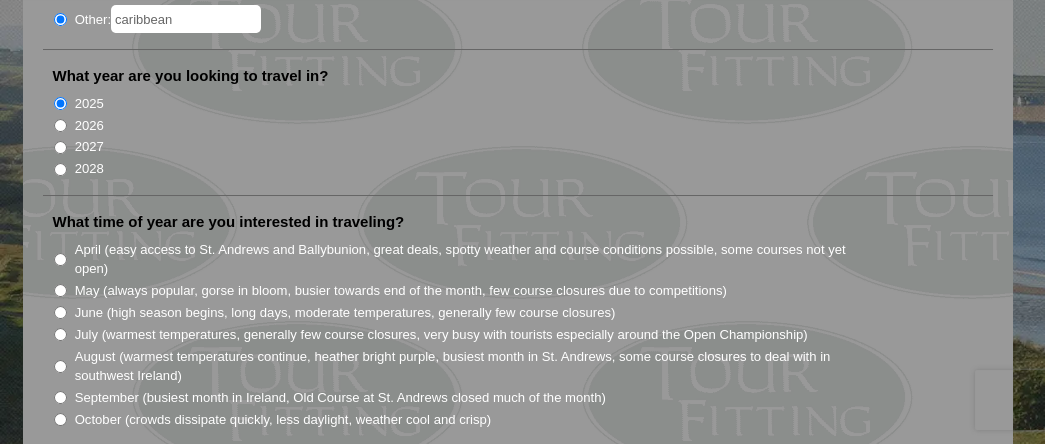 scroll, scrollTop: 400, scrollLeft: 0, axis: vertical 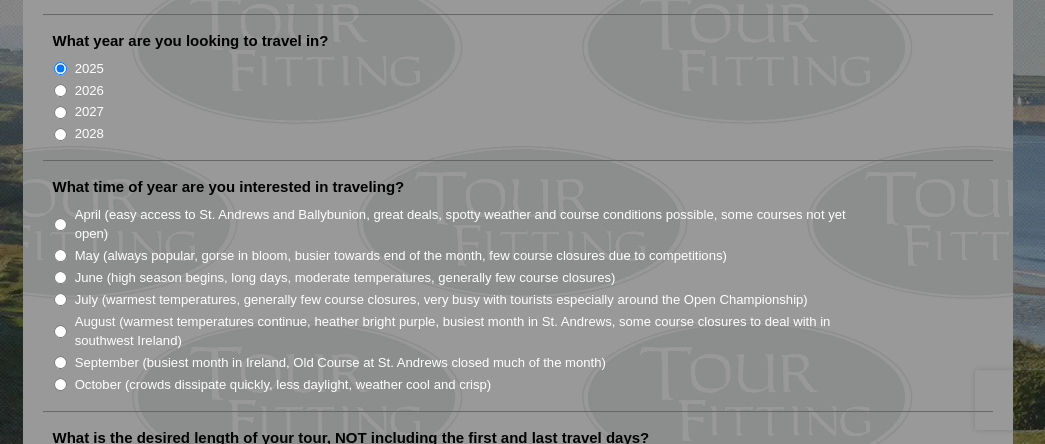 click on "October (crowds dissipate quickly, less daylight, weather cool and crisp)" at bounding box center [60, 384] 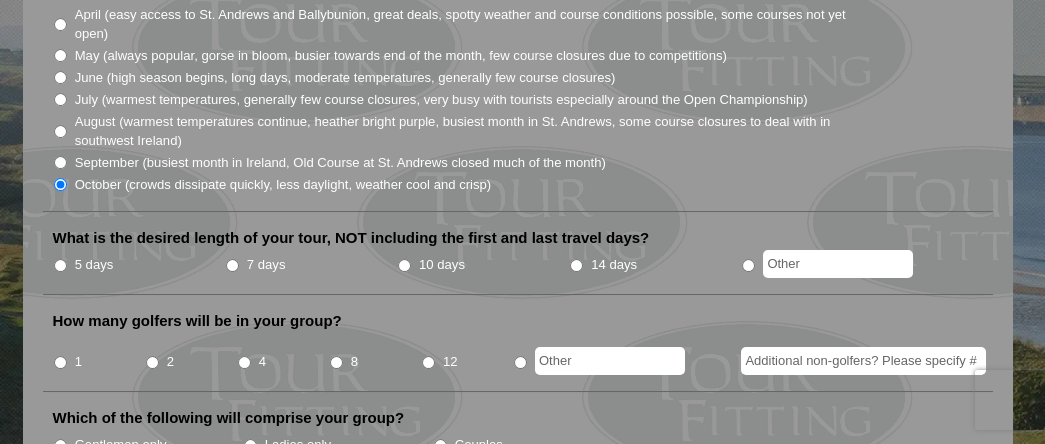 scroll, scrollTop: 700, scrollLeft: 0, axis: vertical 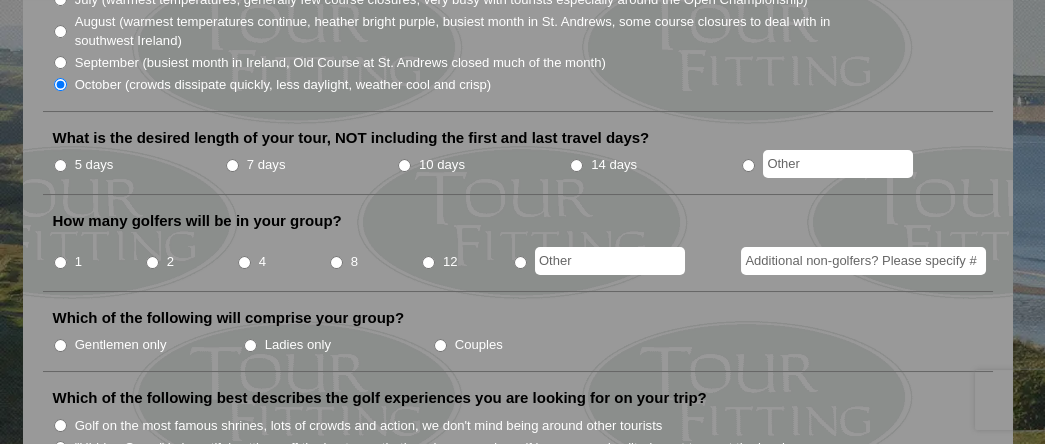 click on "10 days" at bounding box center [404, 165] 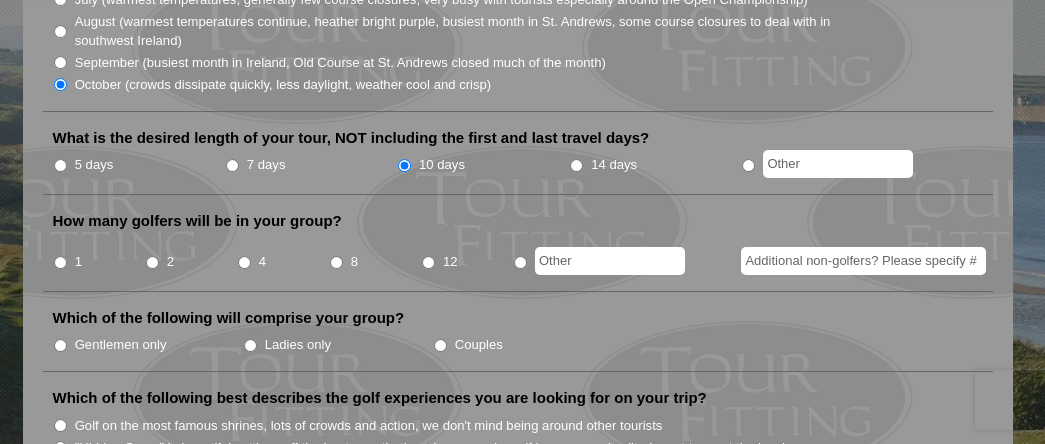 click on "2" at bounding box center [152, 262] 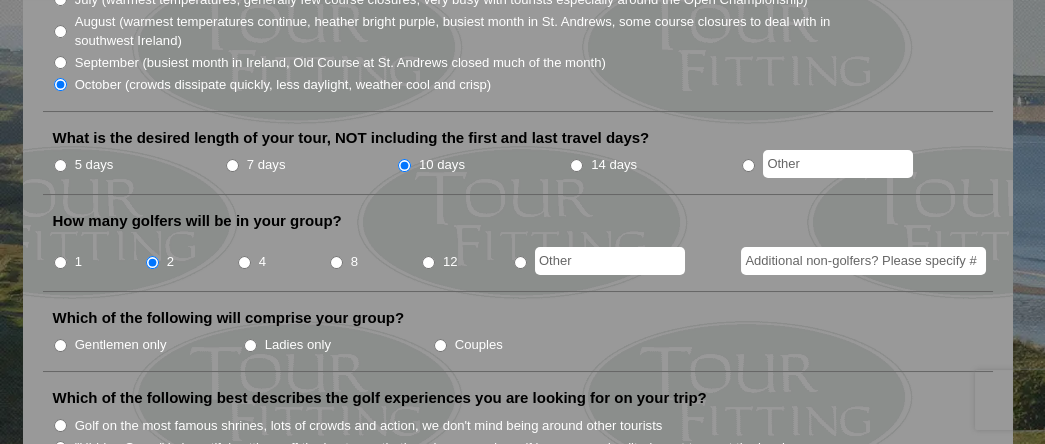 click on "Couples" at bounding box center (440, 345) 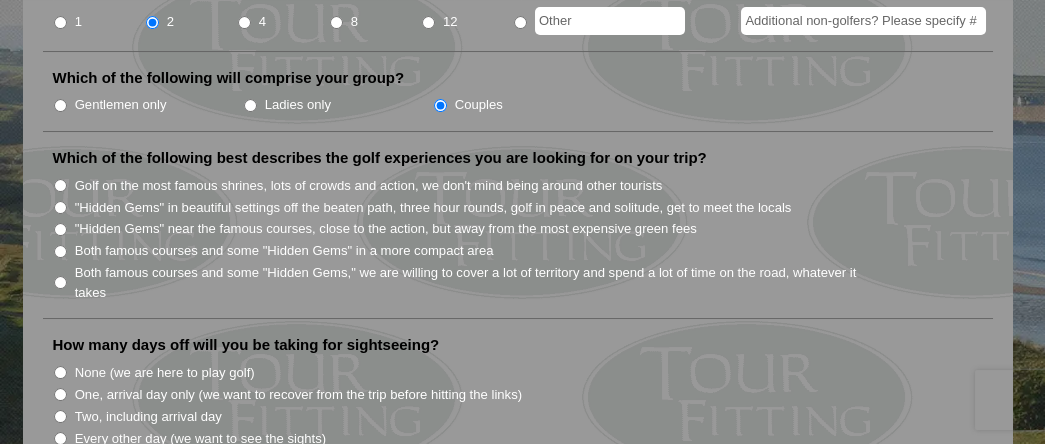 scroll, scrollTop: 1000, scrollLeft: 0, axis: vertical 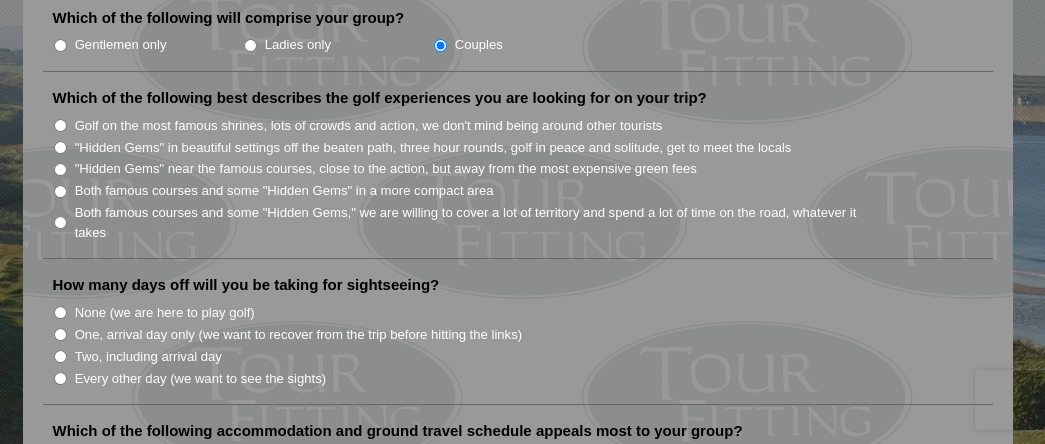 click on ""Hidden Gems" near the famous courses, close to the action, but away from the most expensive green fees" at bounding box center [60, 169] 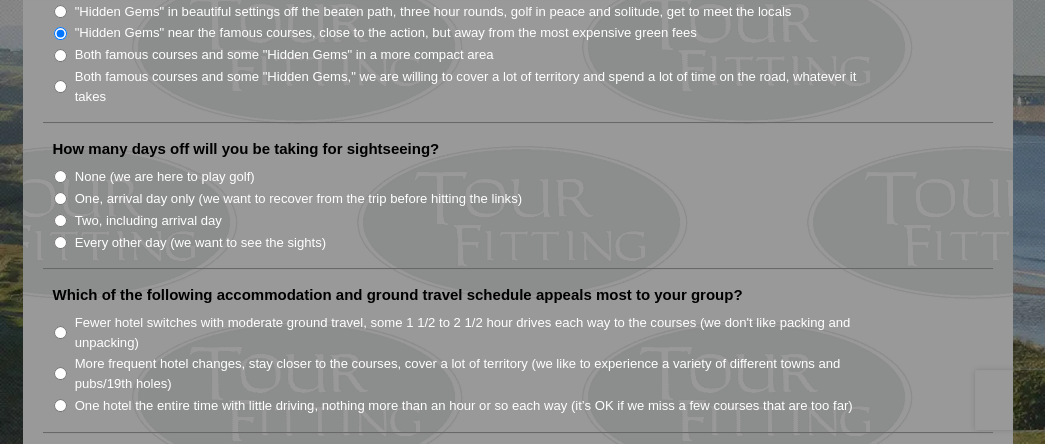 scroll, scrollTop: 1200, scrollLeft: 0, axis: vertical 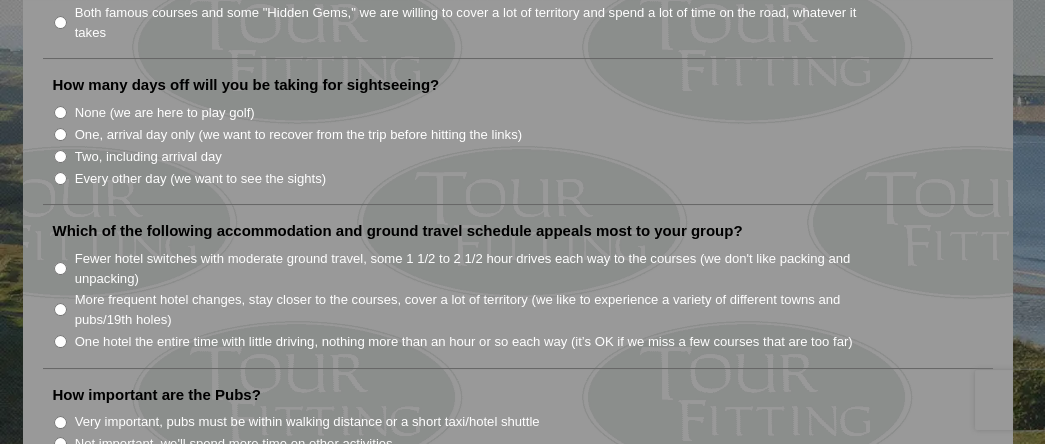 click on "Every other day (we want to see the sights)" at bounding box center [60, 178] 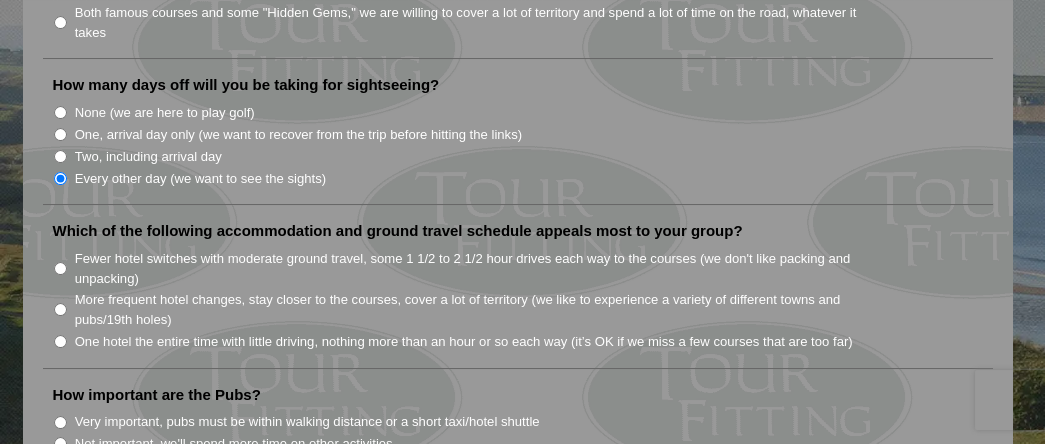 click on "One hotel the entire time with little driving, nothing more than an hour or so each way (it’s OK if we miss a few courses that are too far)" at bounding box center [60, 341] 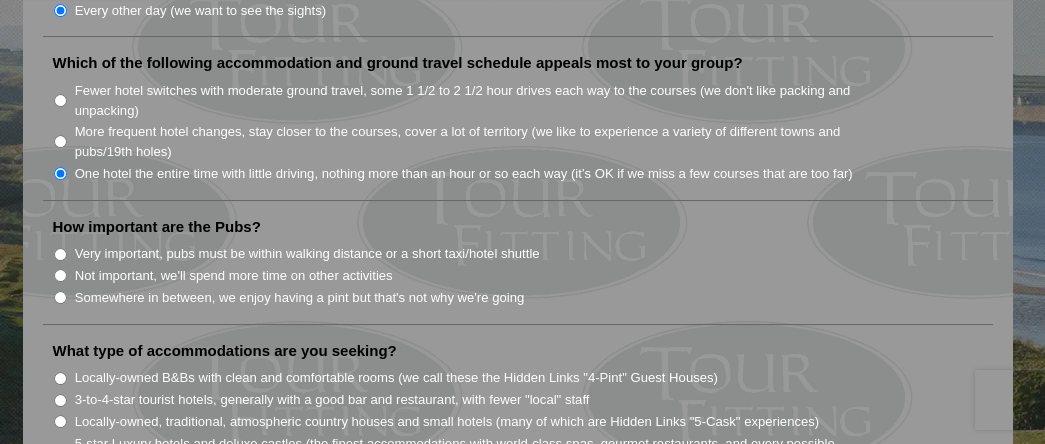 scroll, scrollTop: 1400, scrollLeft: 0, axis: vertical 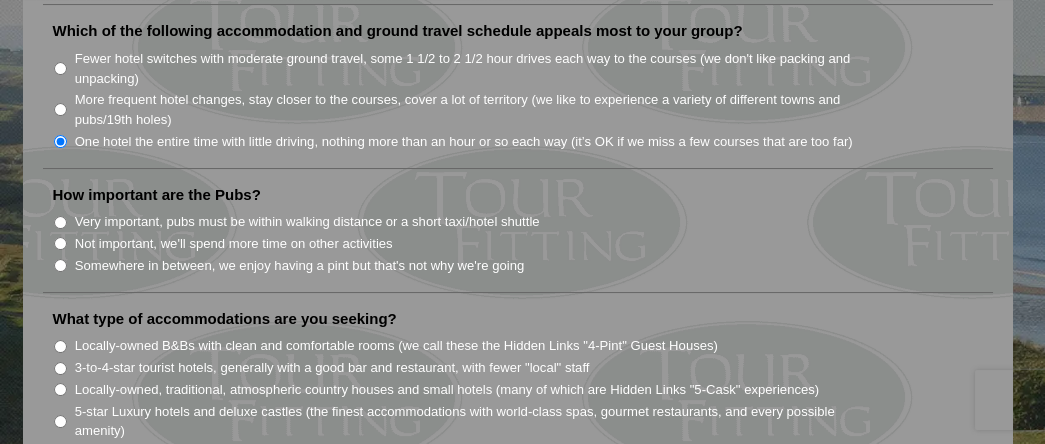 click on "Very important, pubs must be within walking distance or a short taxi/hotel shuttle" at bounding box center [60, 222] 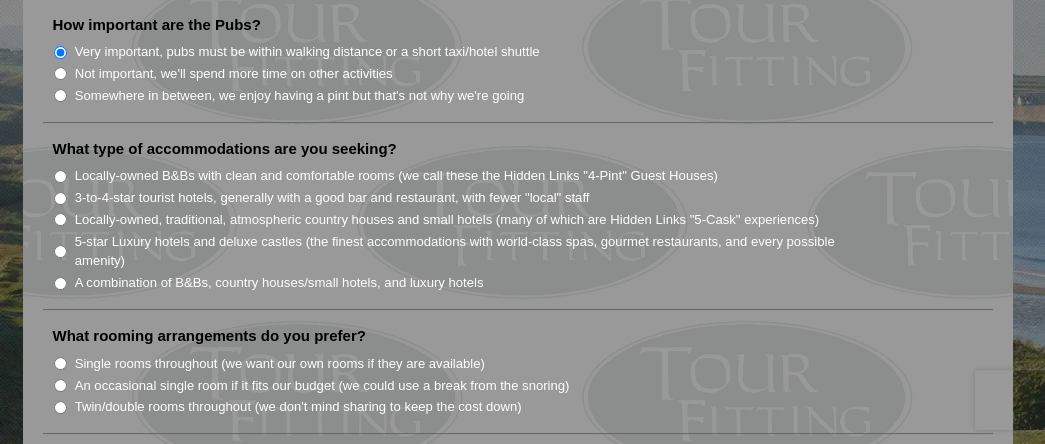 scroll, scrollTop: 1600, scrollLeft: 0, axis: vertical 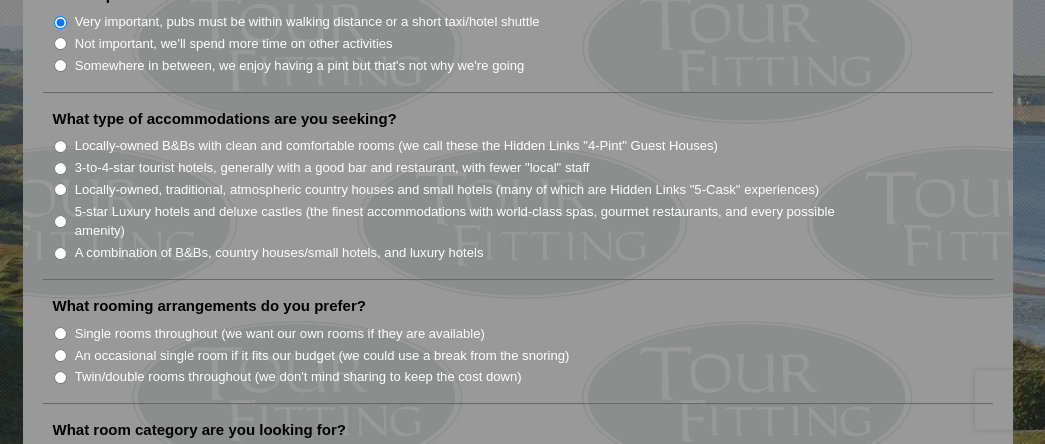 click on "3-to-4-star tourist hotels, generally with a good bar and restaurant, with fewer "local" staff" at bounding box center [60, 168] 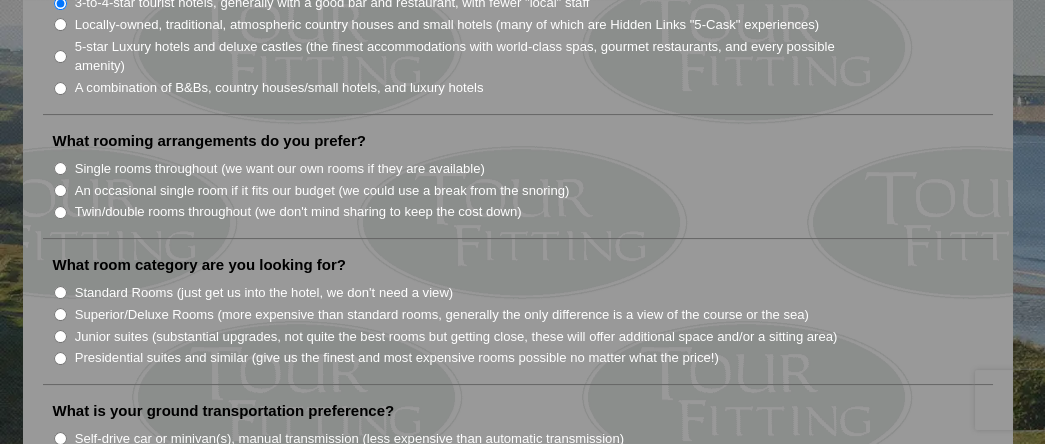 scroll, scrollTop: 1800, scrollLeft: 0, axis: vertical 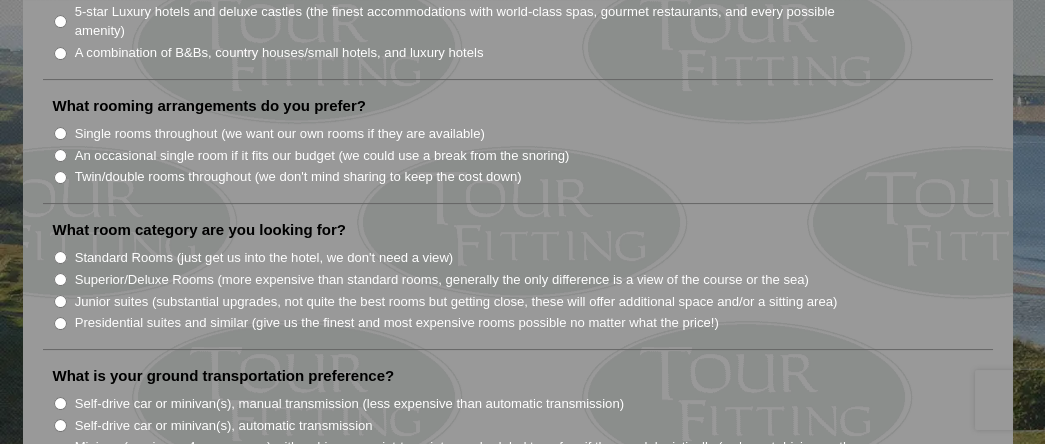 click on "Single rooms throughout (we want our own rooms if they are available)" at bounding box center (60, 133) 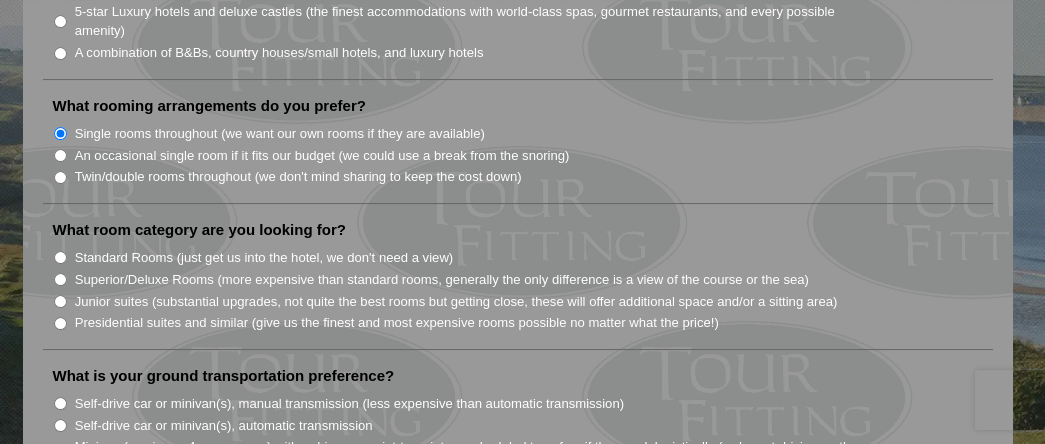 click on "Superior/Deluxe Rooms (more expensive than standard rooms, generally the only difference is a view of the course or the sea)" at bounding box center [60, 279] 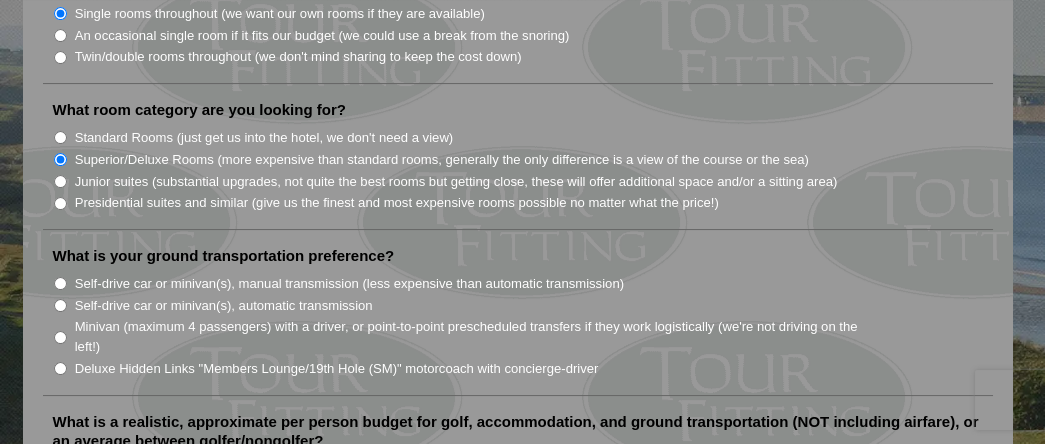 scroll, scrollTop: 2000, scrollLeft: 0, axis: vertical 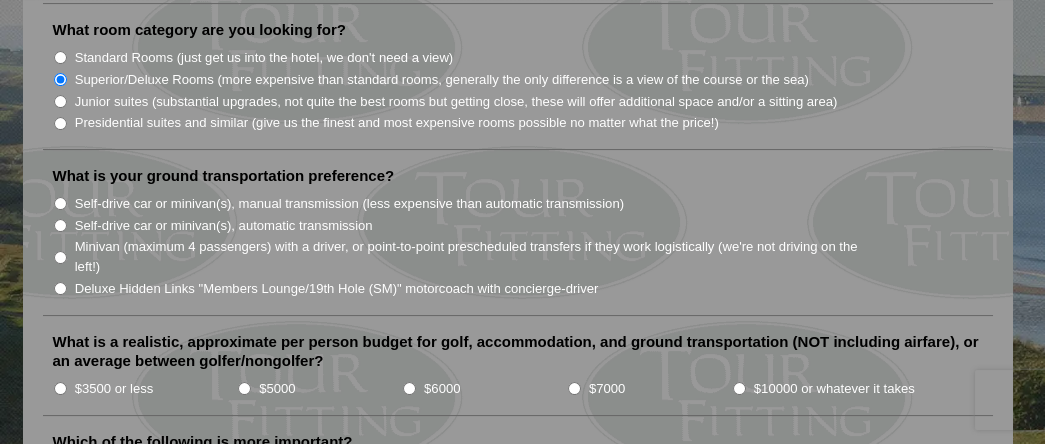 click on "Self-drive car or minivan(s), automatic transmission" at bounding box center (60, 225) 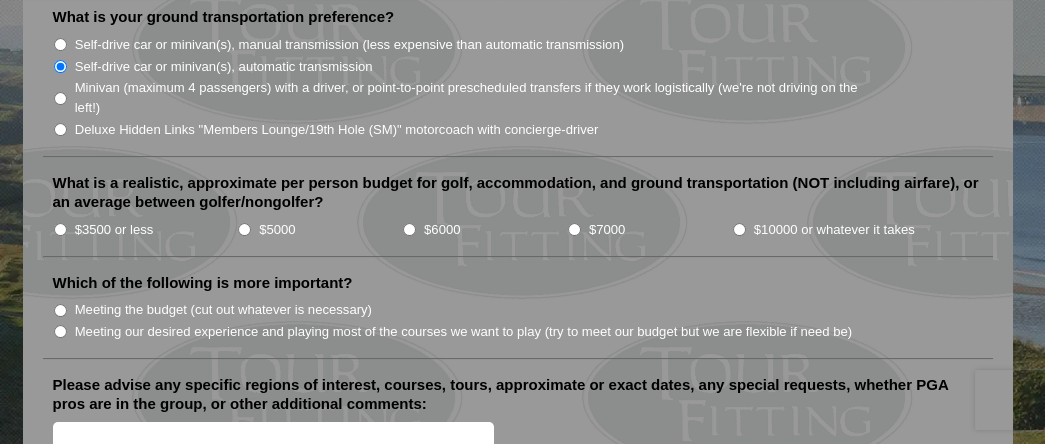 scroll, scrollTop: 2200, scrollLeft: 0, axis: vertical 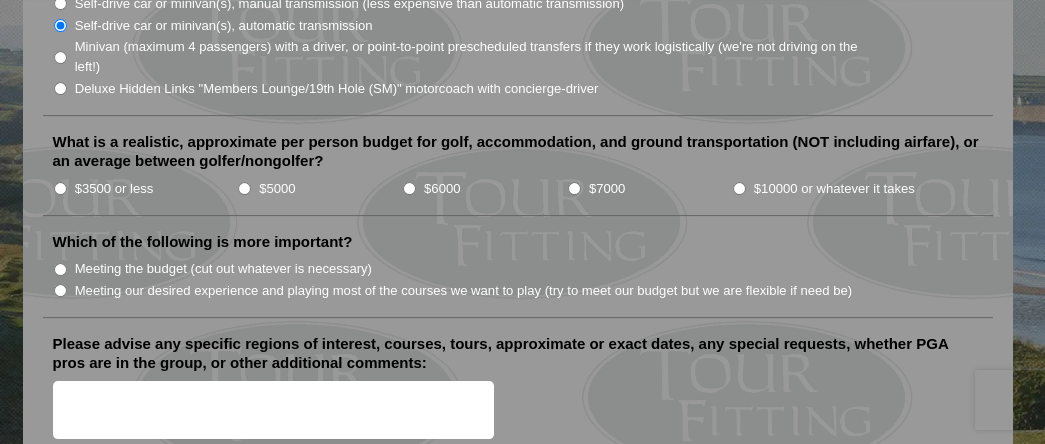click on "$6000" at bounding box center [409, 188] 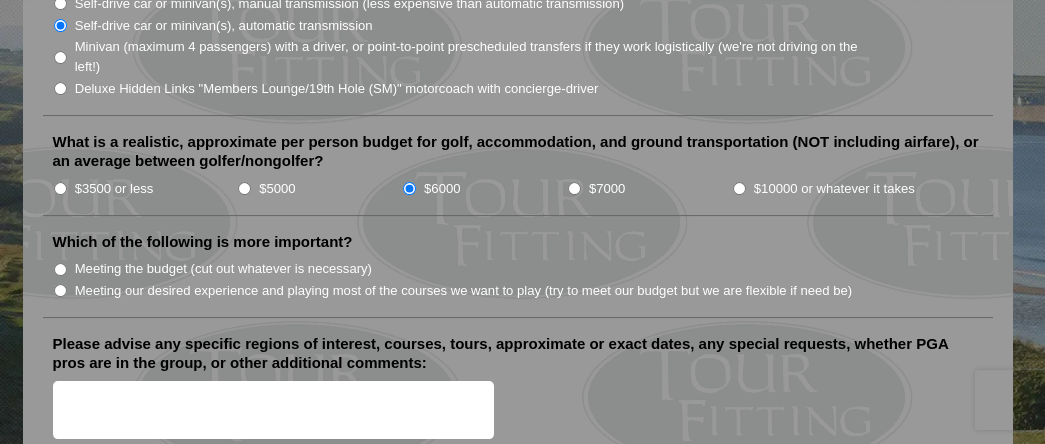 scroll, scrollTop: 2300, scrollLeft: 0, axis: vertical 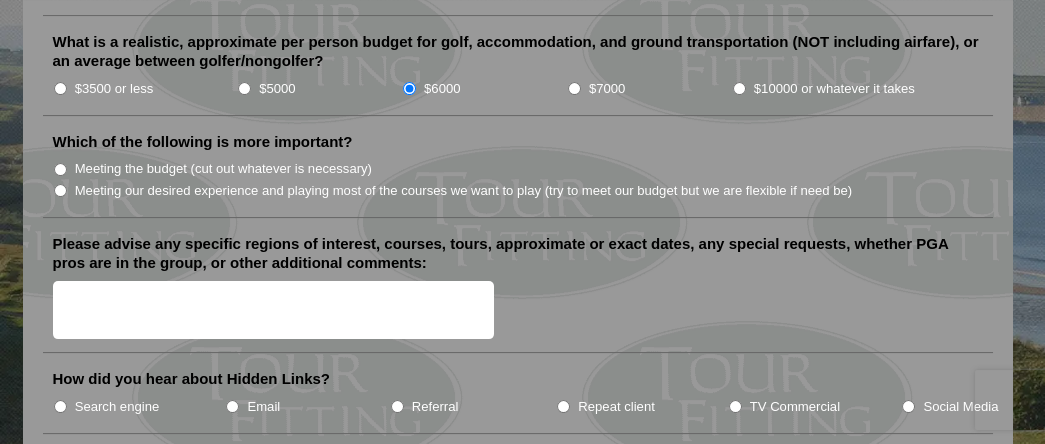 click on "Meeting our desired experience and playing most of the courses we want to play (try to meet our budget but we are flexible if need be)" at bounding box center (60, 190) 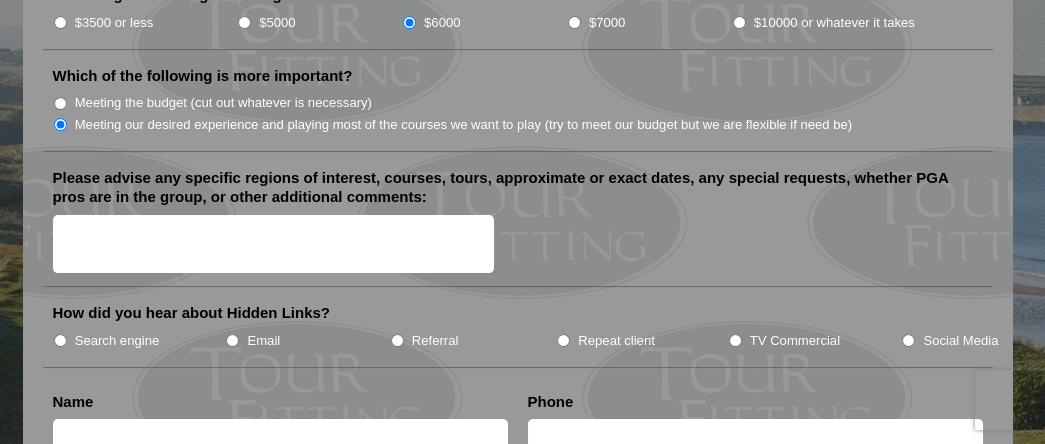 scroll, scrollTop: 2400, scrollLeft: 0, axis: vertical 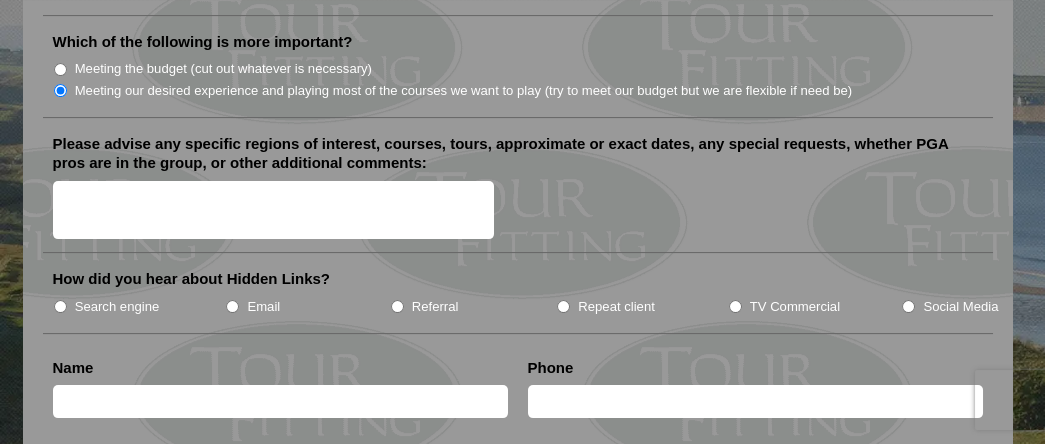 click on "Email" at bounding box center [232, 306] 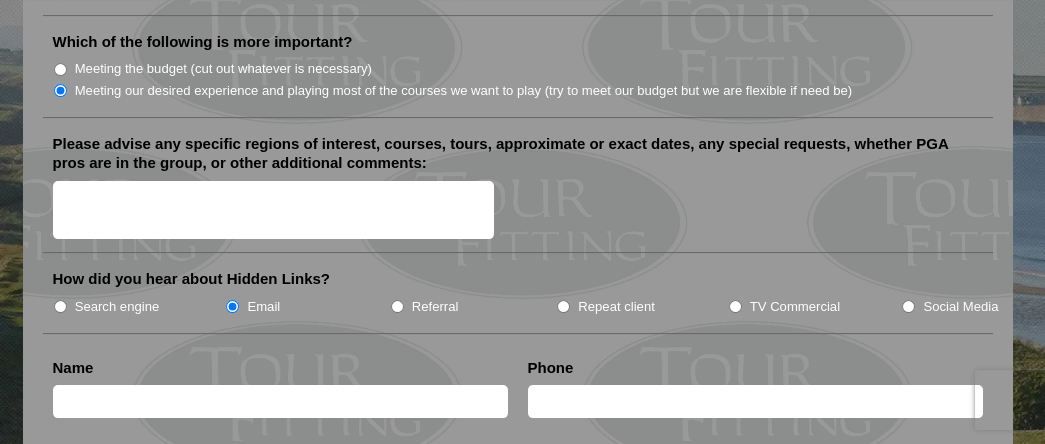 click at bounding box center [280, 401] 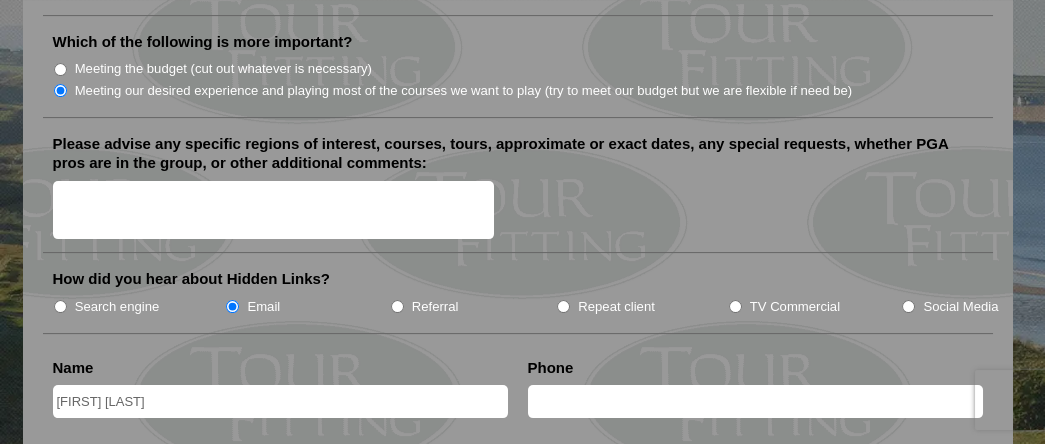 type on "9057464285" 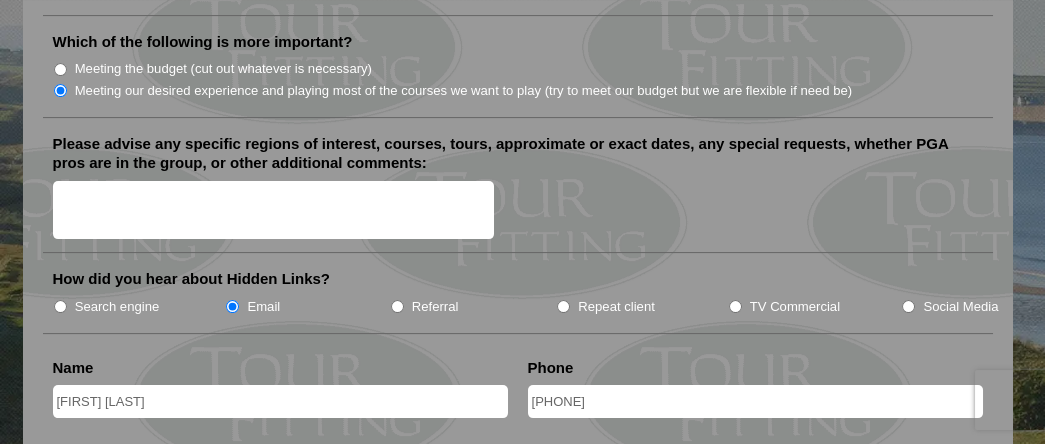 type on "shirleyholtrop@gmail.com" 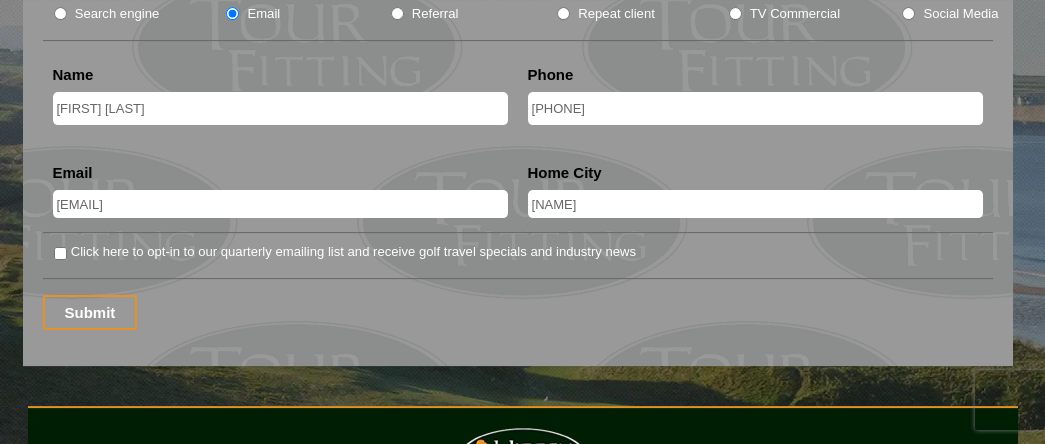 scroll, scrollTop: 2700, scrollLeft: 0, axis: vertical 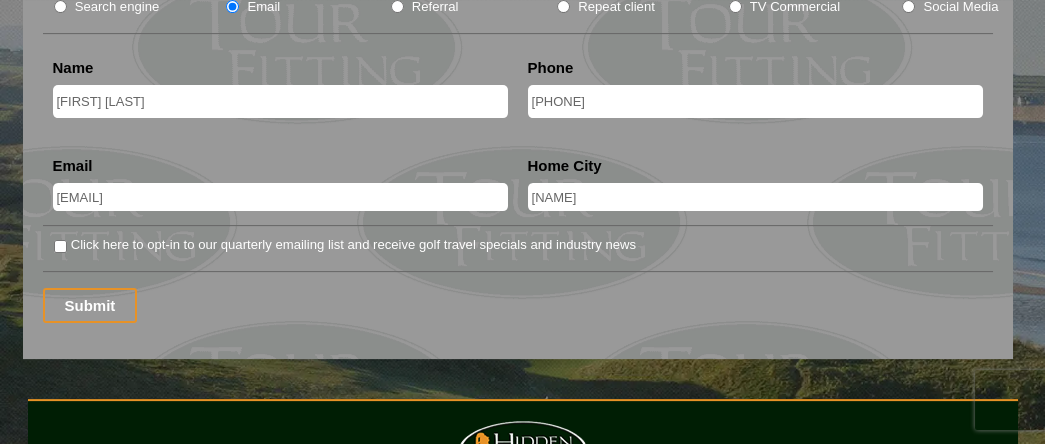 click on "Click here to opt-in to our quarterly emailing list and receive golf travel specials and industry news" at bounding box center (60, 246) 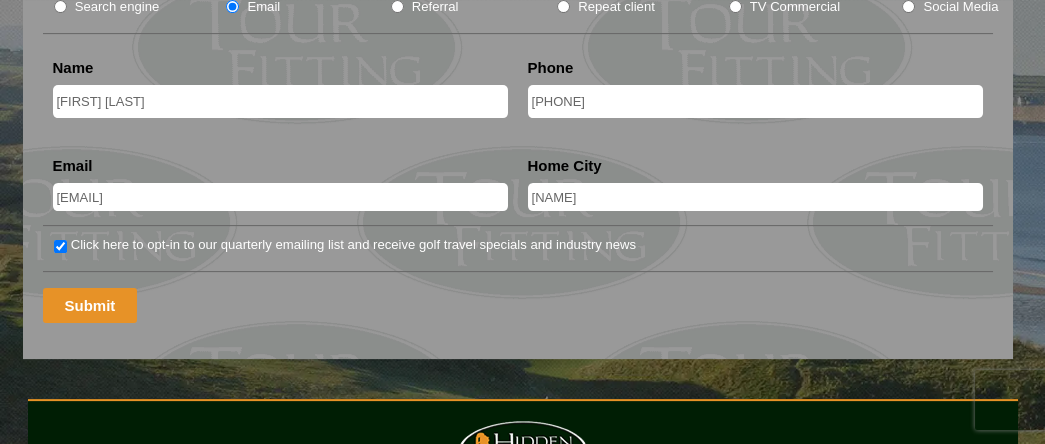 click on "Submit" at bounding box center [90, 305] 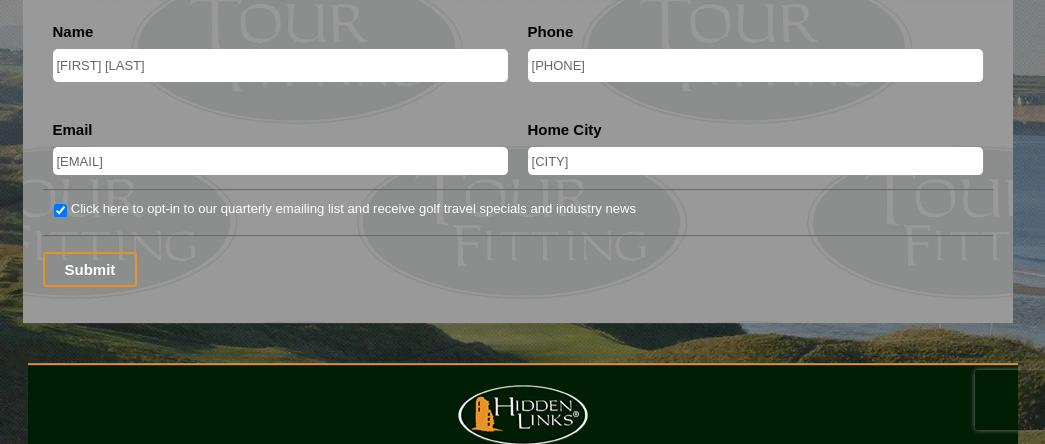 scroll, scrollTop: 2800, scrollLeft: 0, axis: vertical 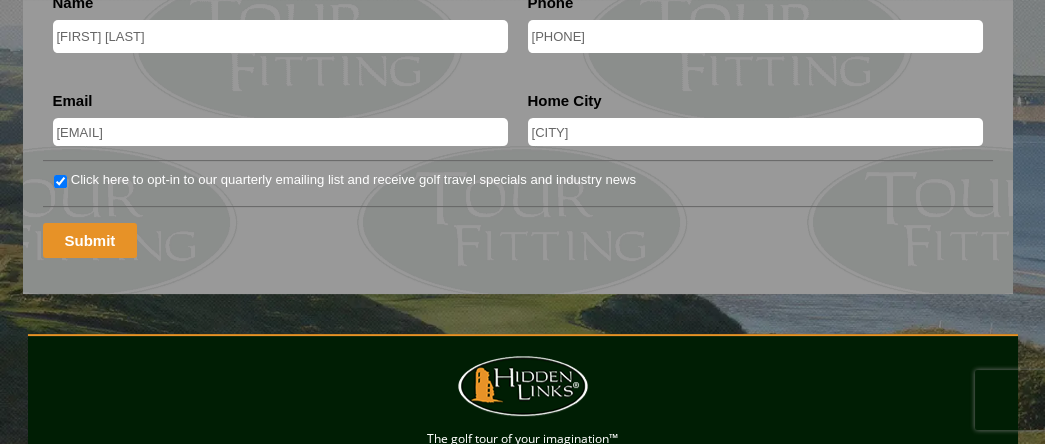 click on "Submit" at bounding box center [90, 240] 